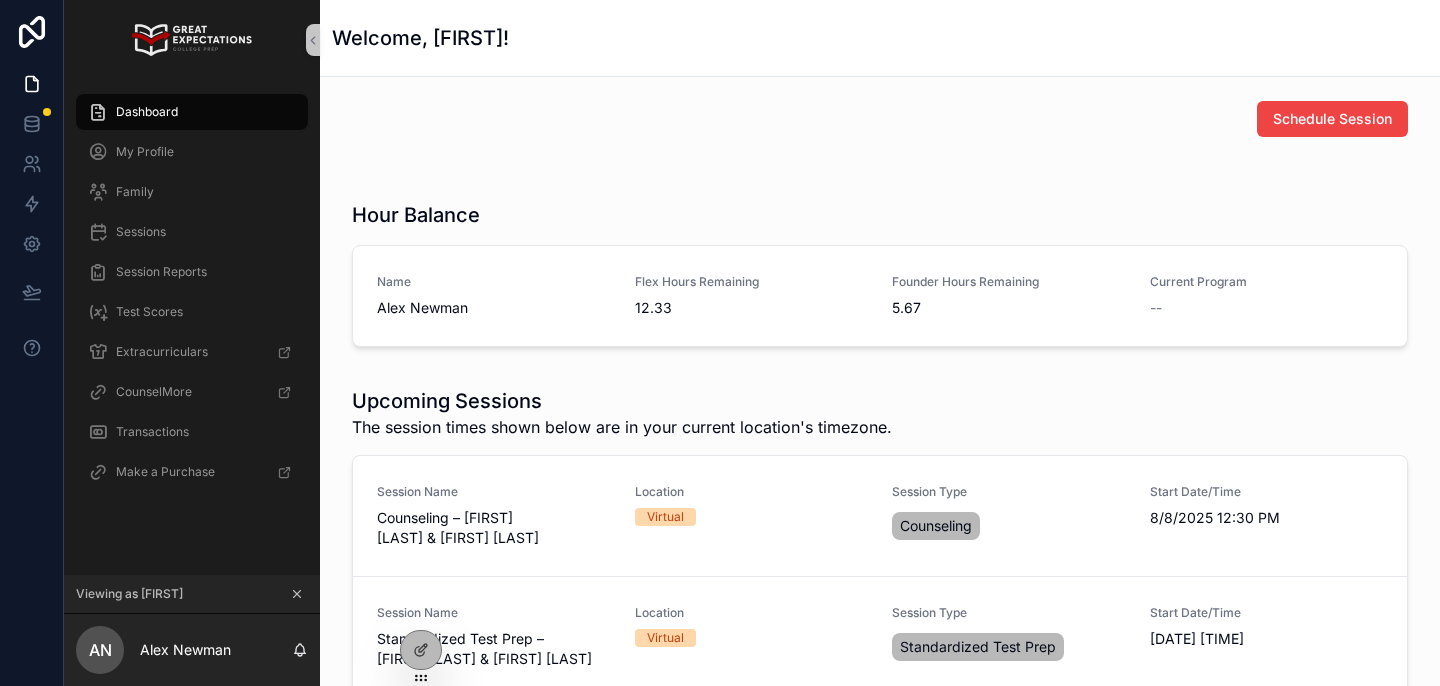 scroll, scrollTop: 0, scrollLeft: 0, axis: both 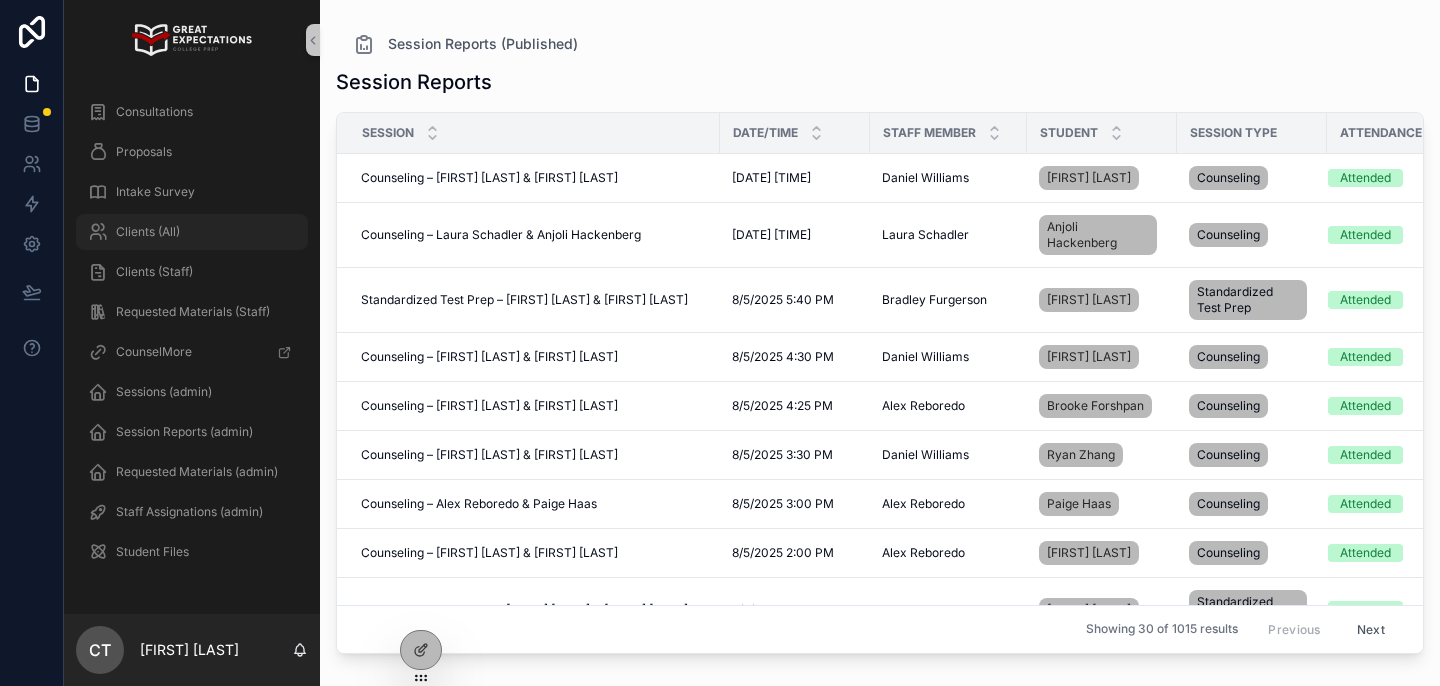 click on "Clients (All)" at bounding box center [192, 232] 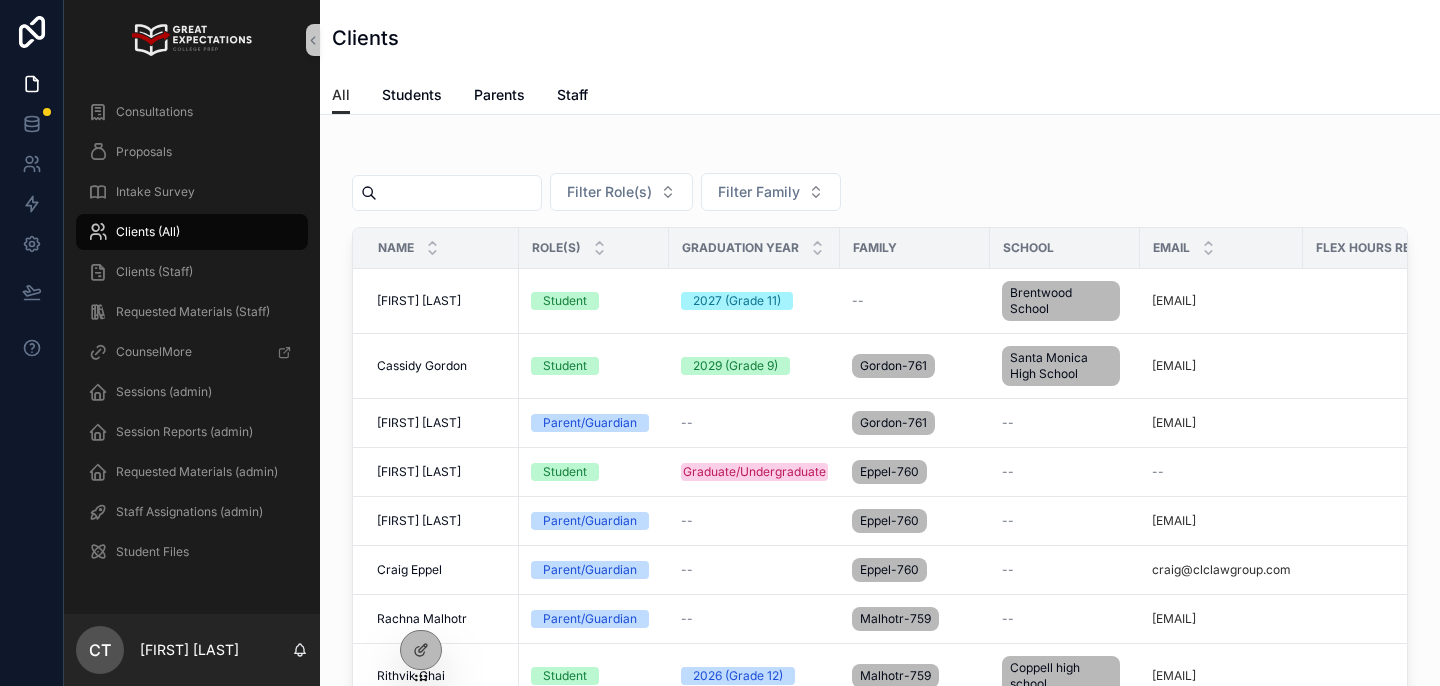 click at bounding box center [459, 193] 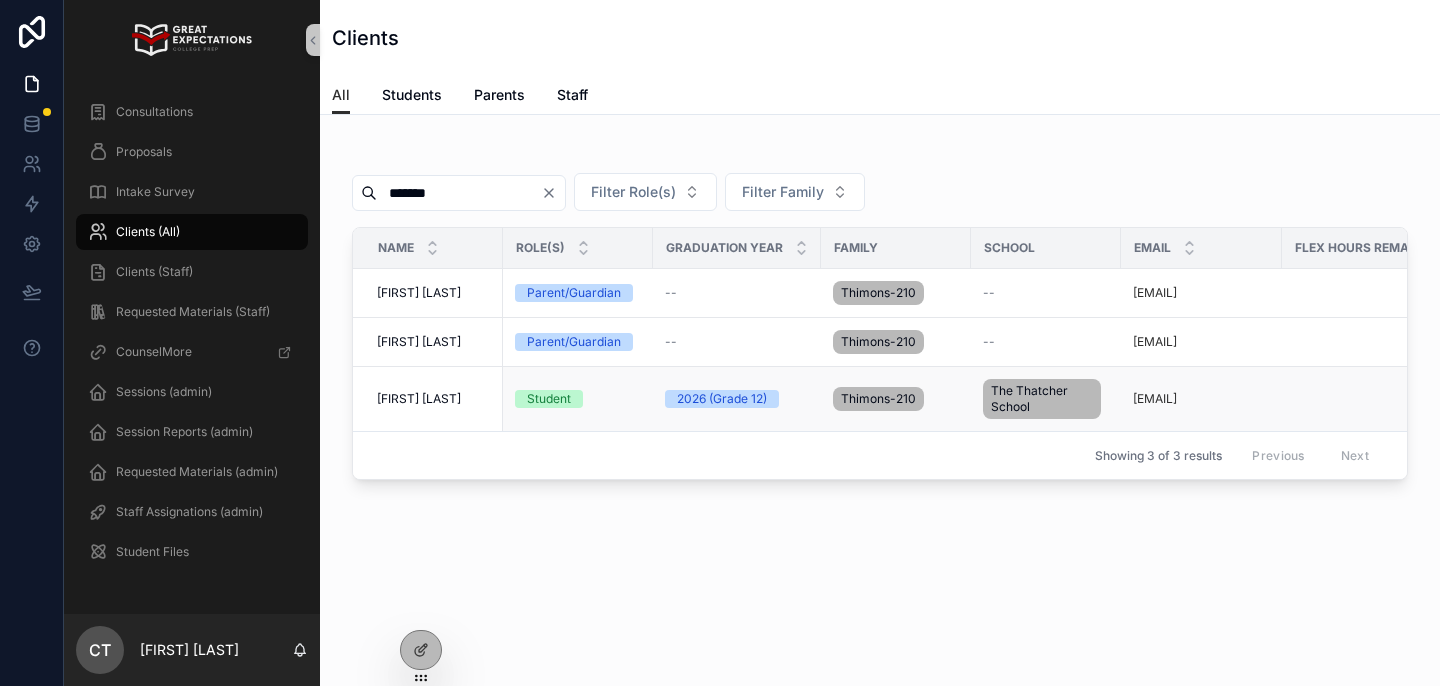 type on "*******" 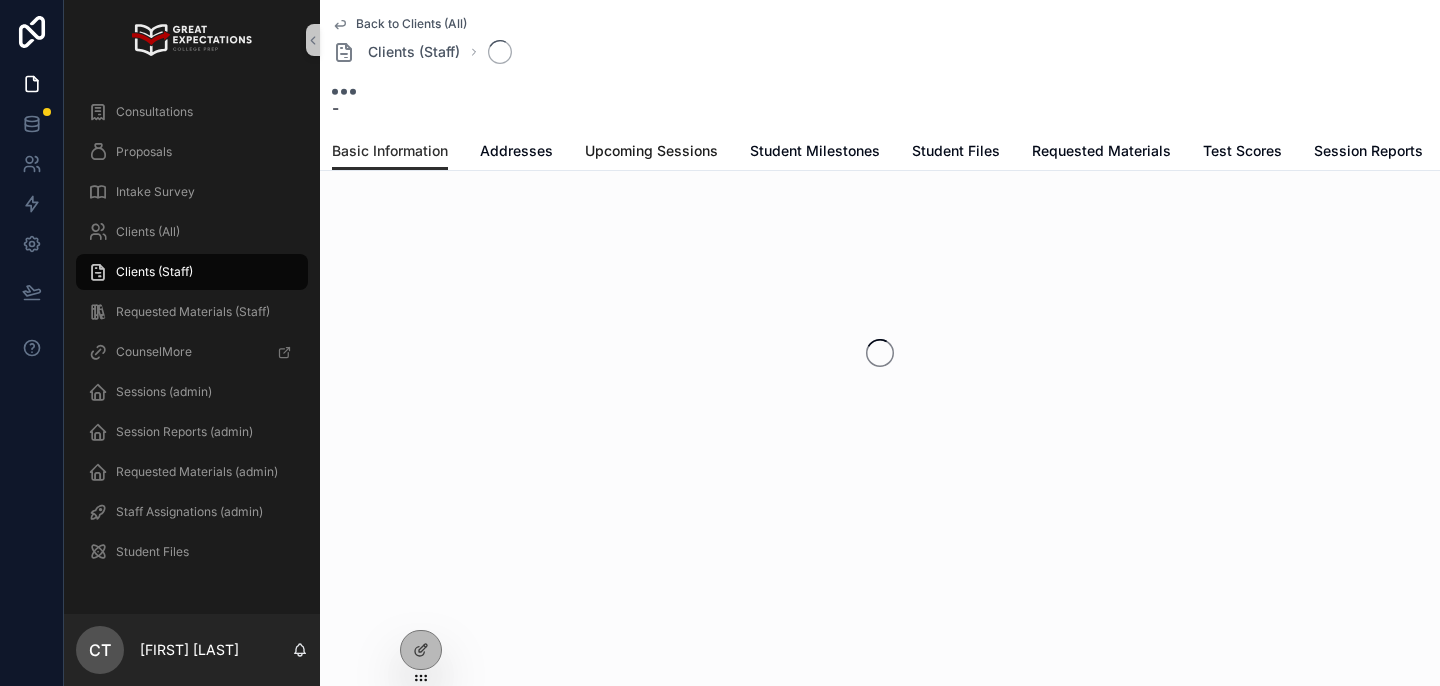 click on "Upcoming Sessions" at bounding box center (651, 151) 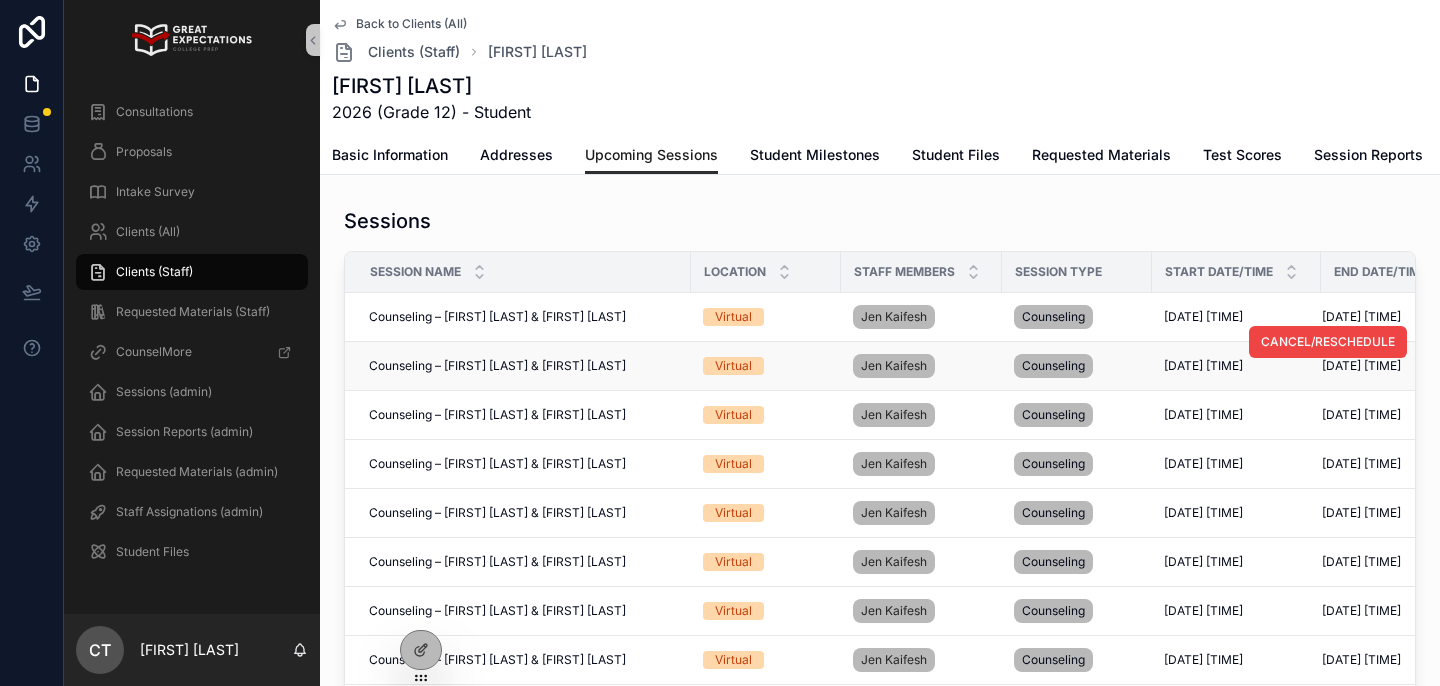 scroll, scrollTop: 63, scrollLeft: 0, axis: vertical 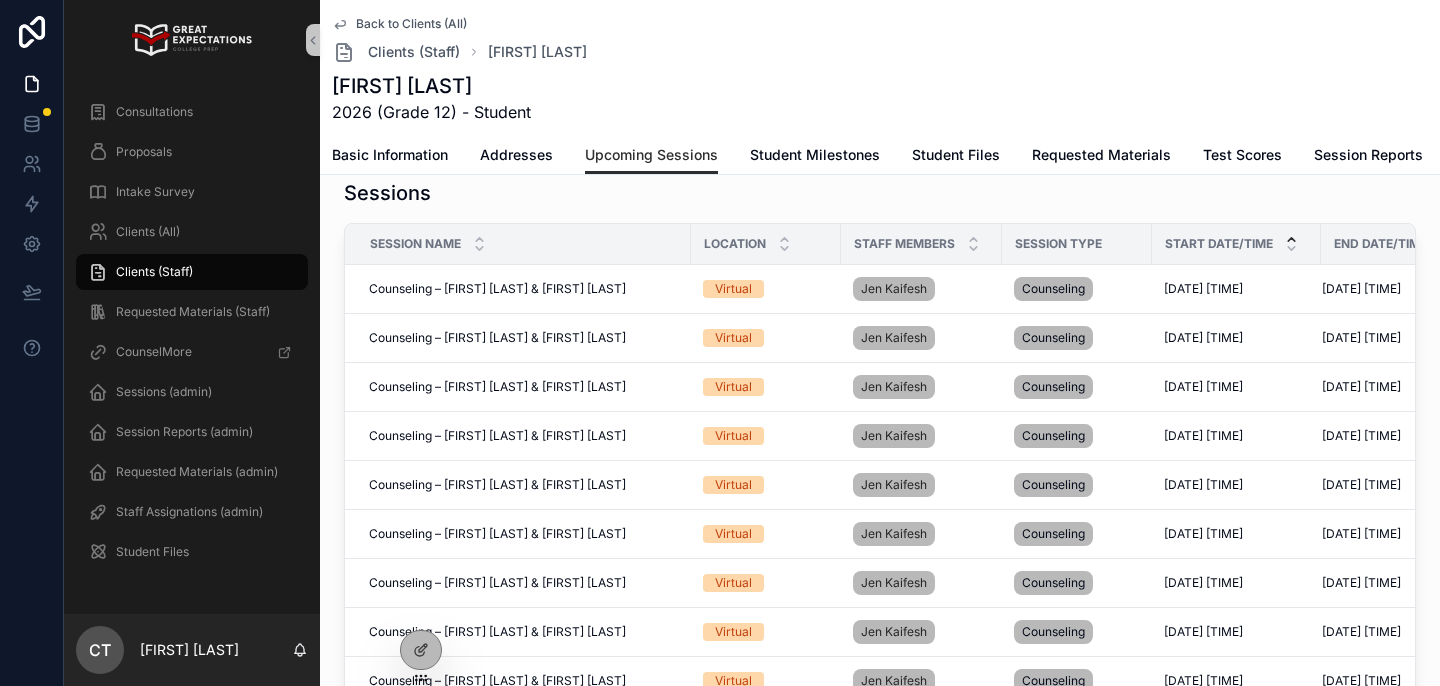 click 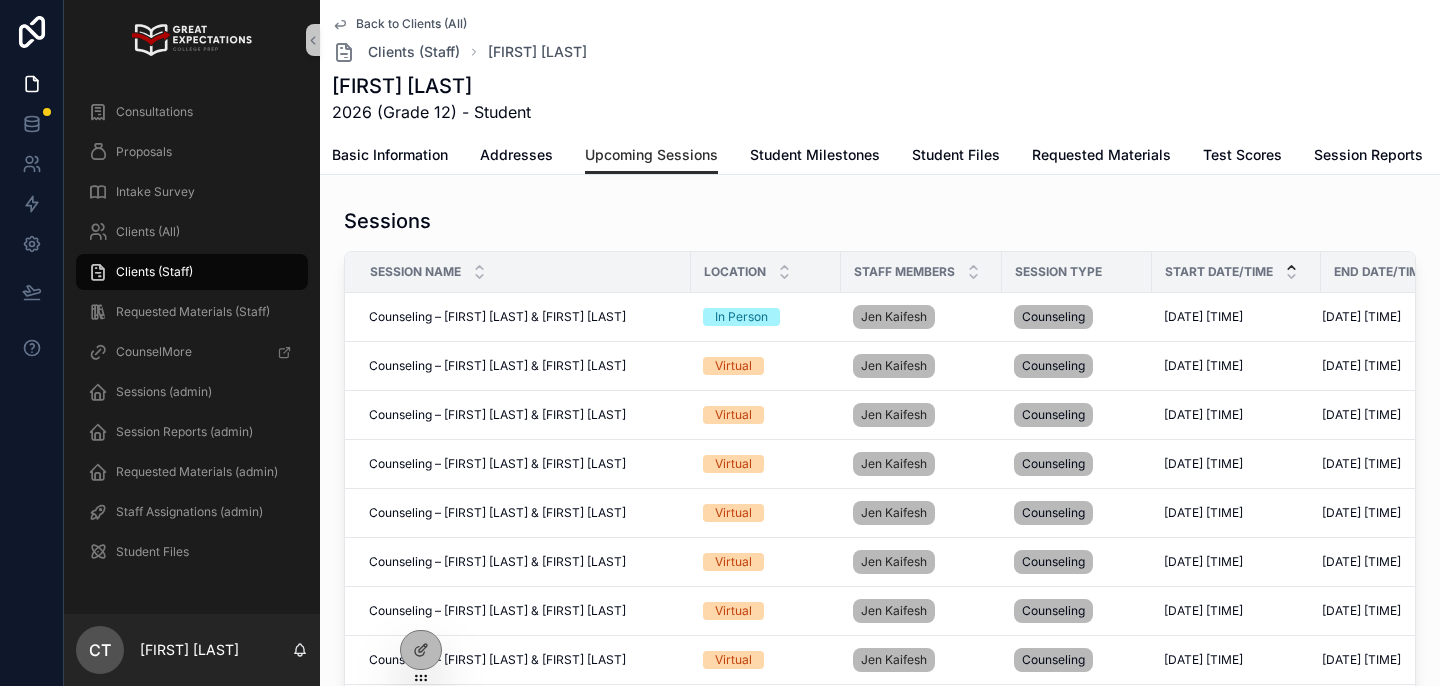 scroll, scrollTop: 63, scrollLeft: 0, axis: vertical 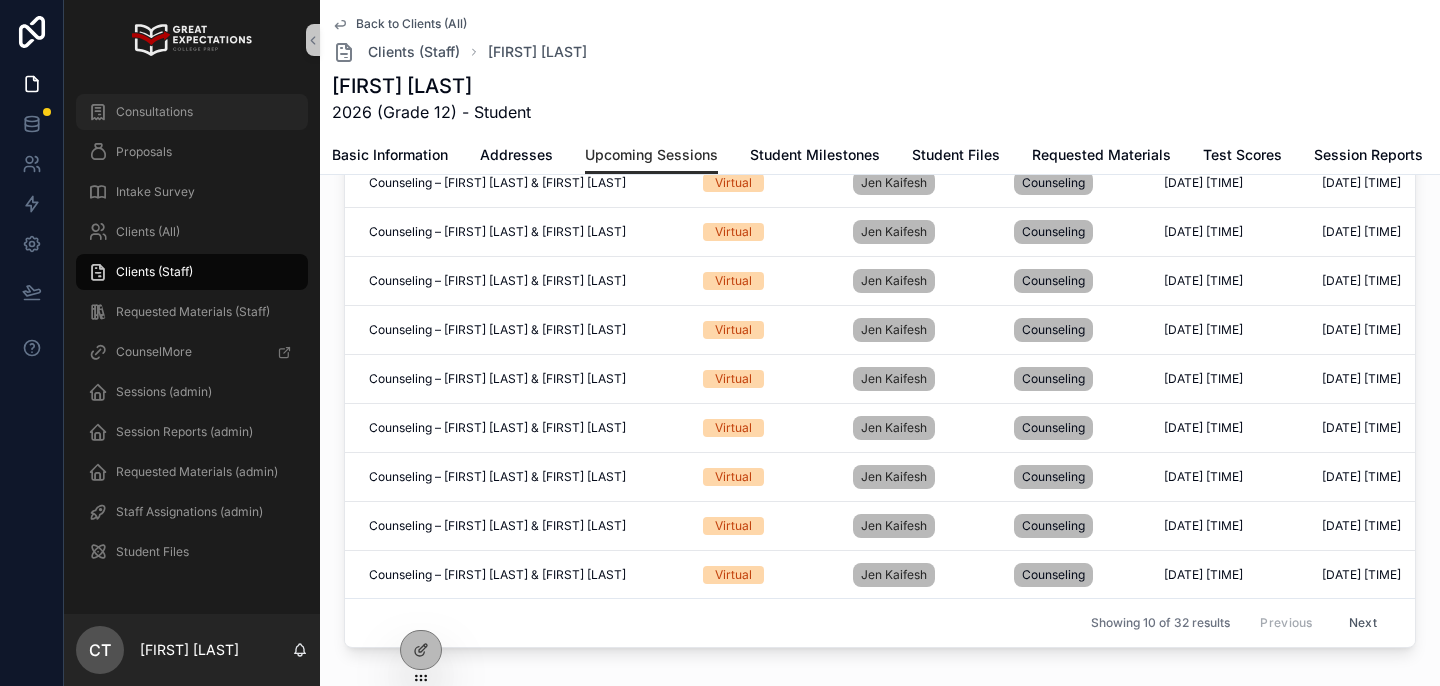 click on "Consultations" at bounding box center [154, 112] 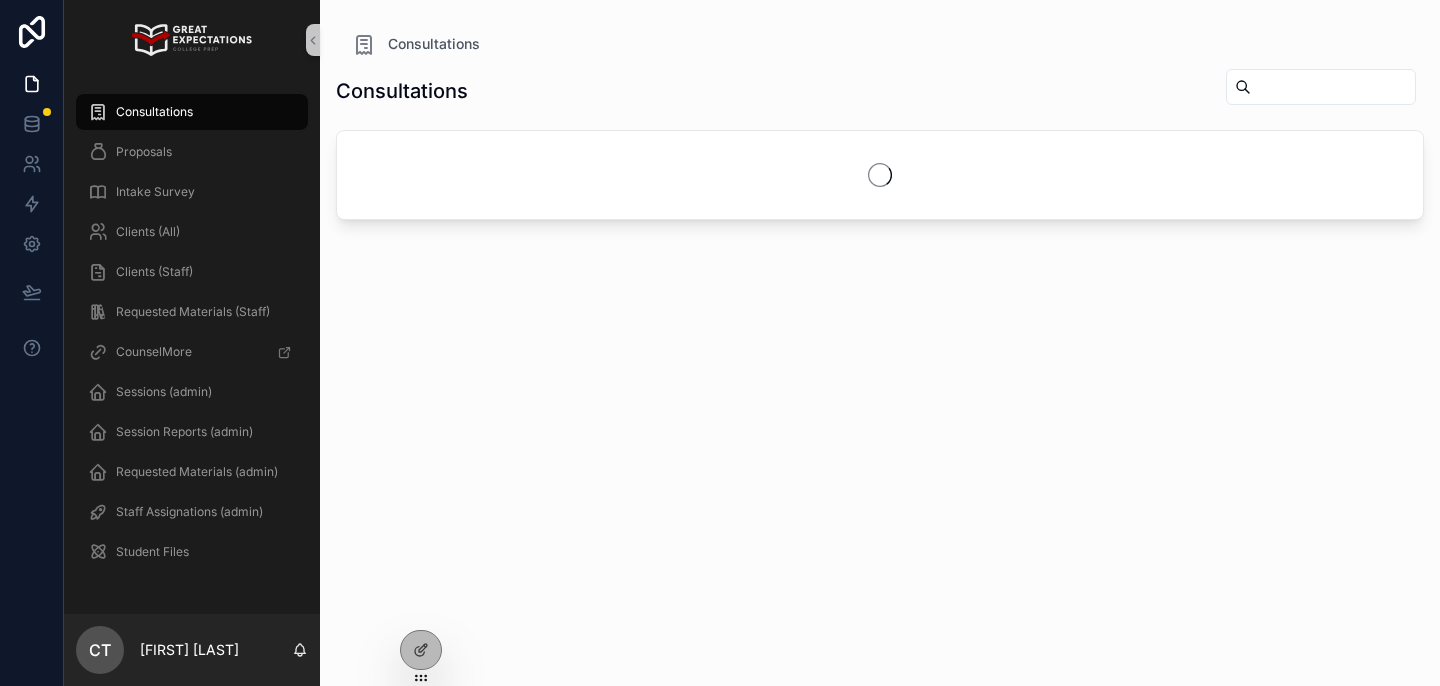 scroll, scrollTop: 0, scrollLeft: 0, axis: both 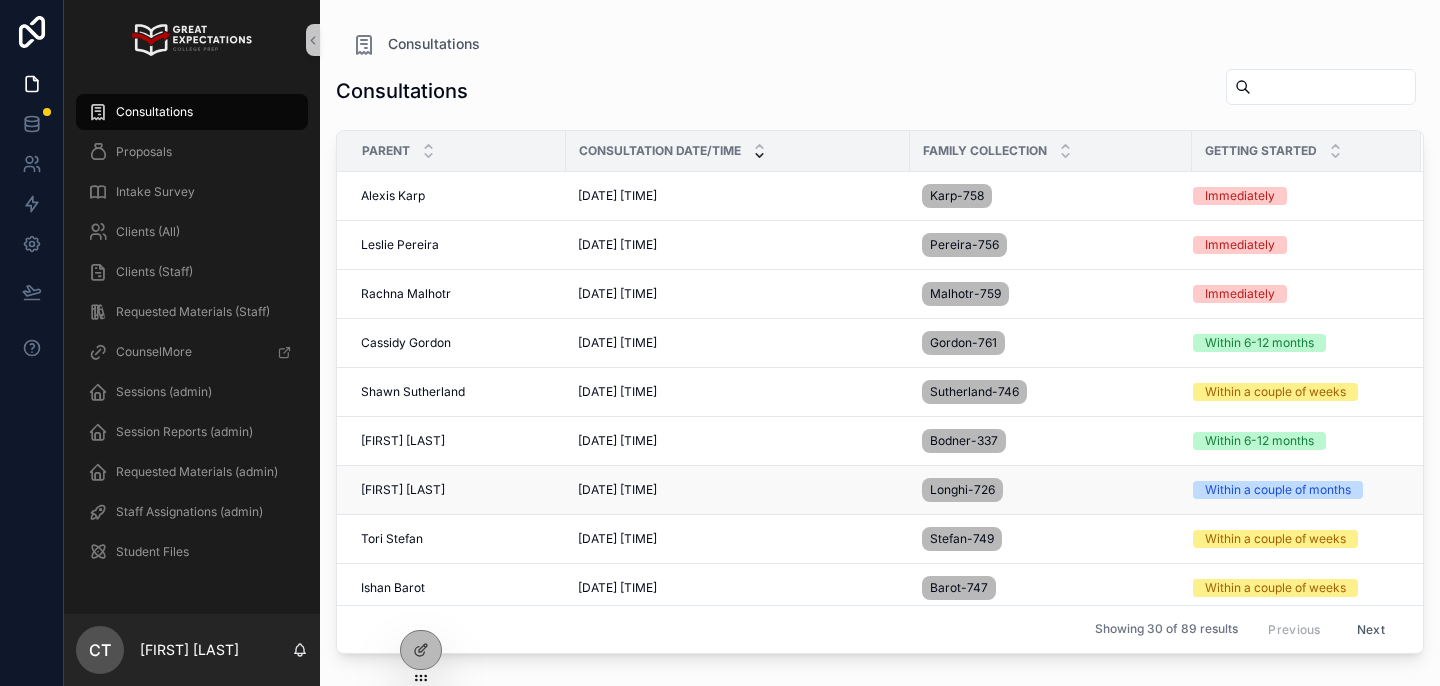 click on "[FIRST] [LAST]" at bounding box center [403, 490] 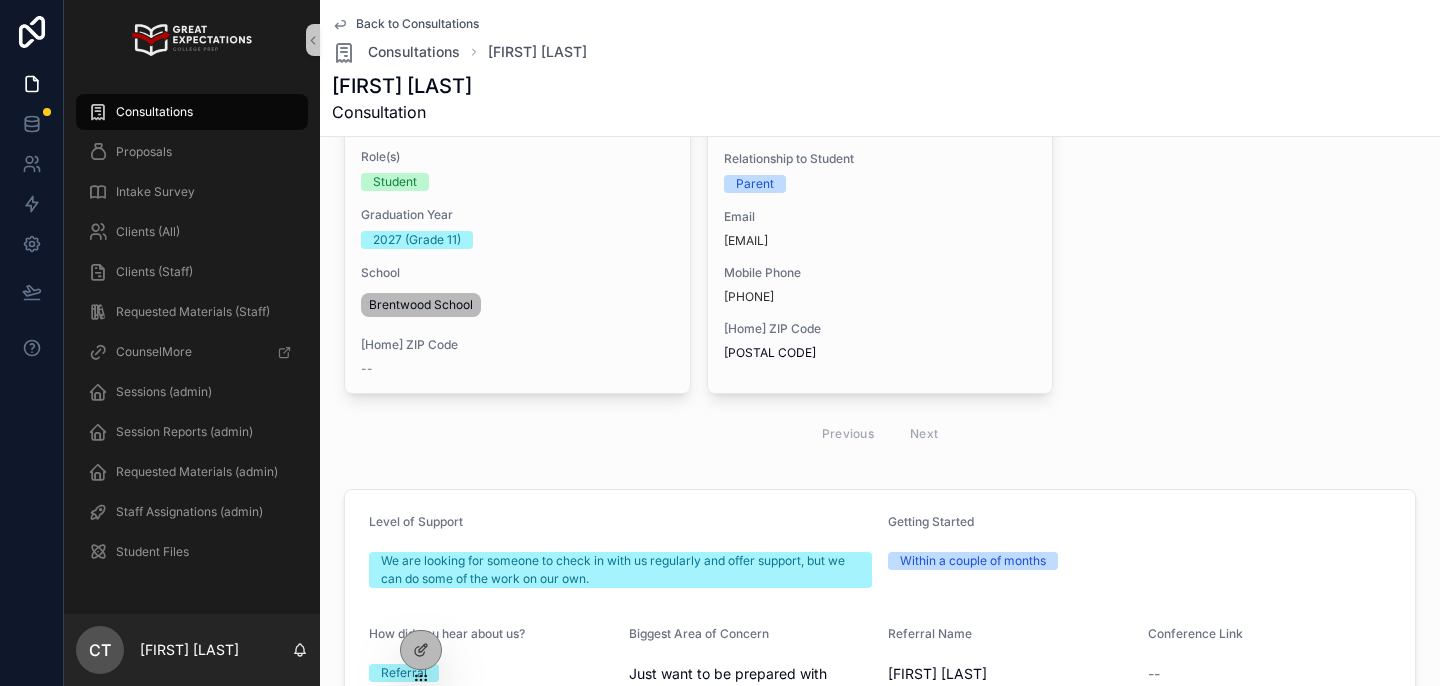 scroll, scrollTop: 336, scrollLeft: 0, axis: vertical 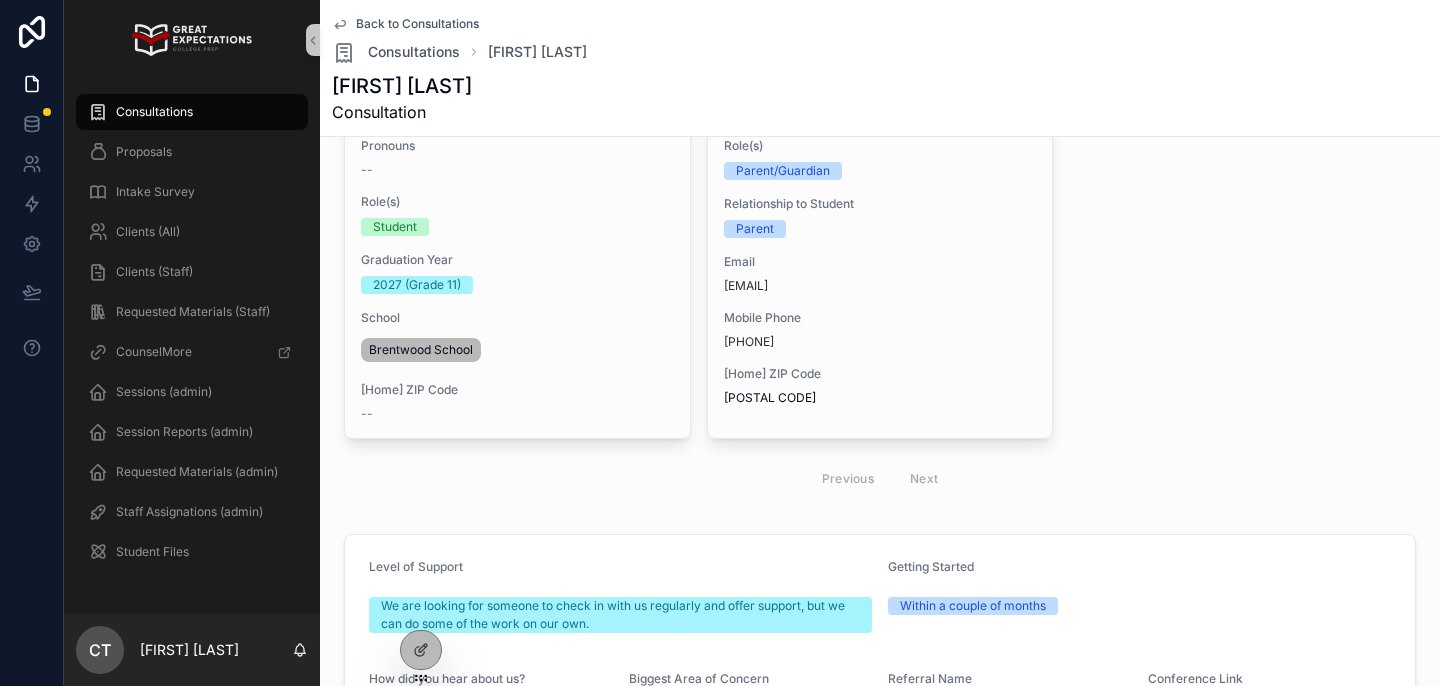 click on "Name [FIRST] [LAST] Alternate Last Name -- Pronouns -- Role(s) Student Graduation Year 2027 (Grade 11) School Brentwood School [Home] ZIP Code --" at bounding box center (517, 224) 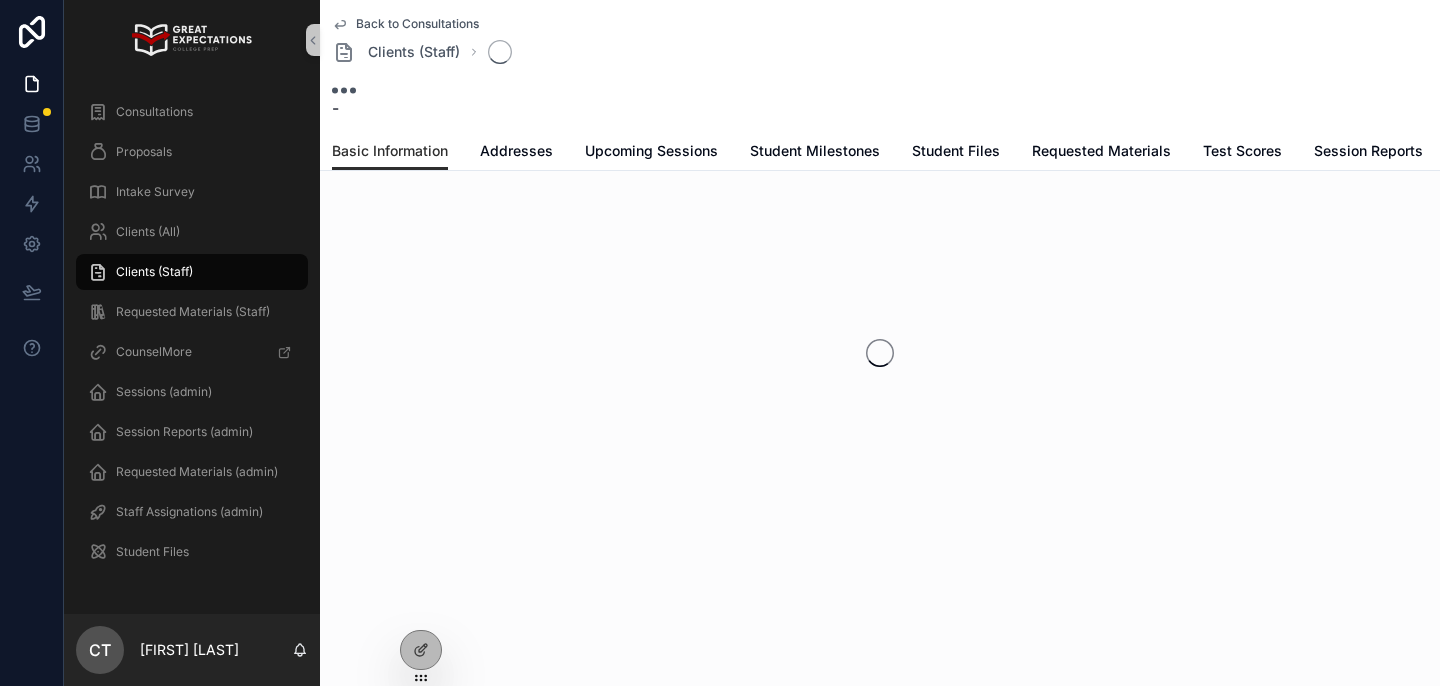 scroll, scrollTop: 0, scrollLeft: 0, axis: both 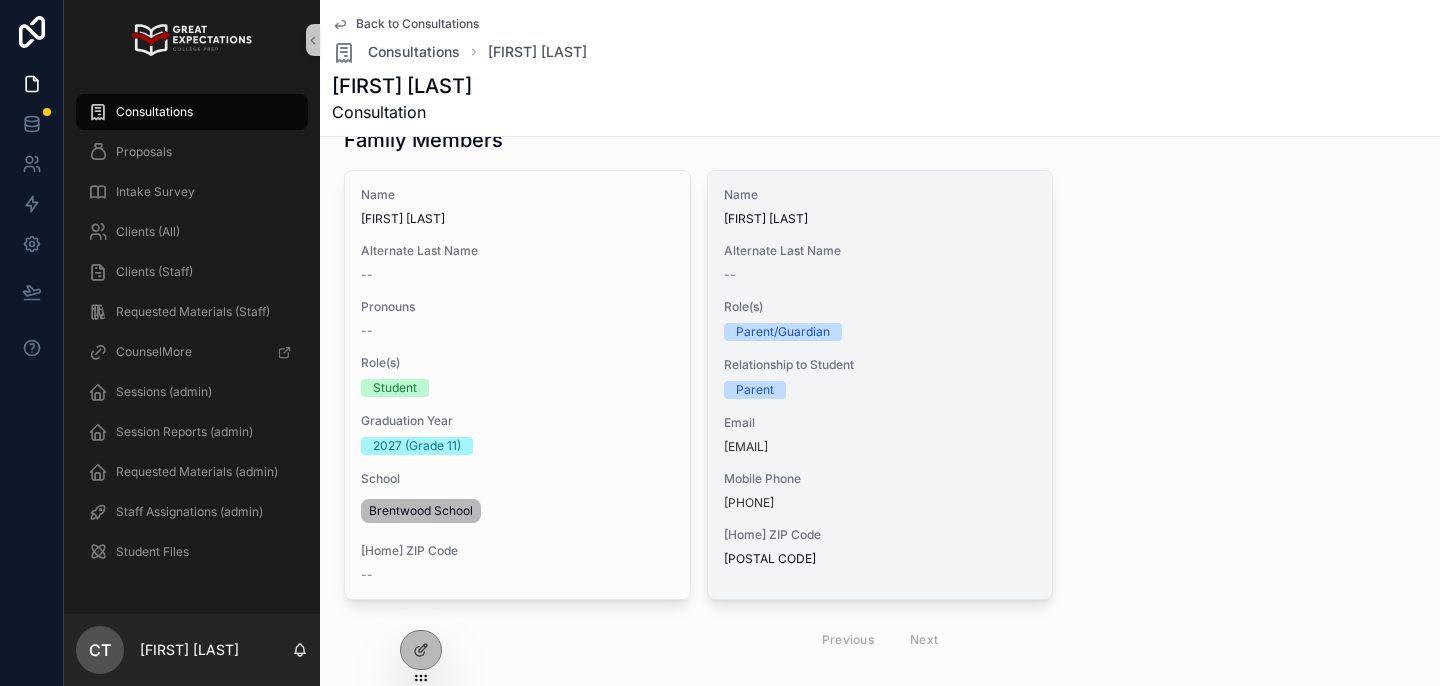 click on "Name [FIRST] [LAST] Alternate Last Name -- Role(s) Parent/Guardian Relationship to Student Parent Email [EMAIL] Mobile Phone [PHONE] [Home] ZIP Code [POSTAL CODE]" at bounding box center (880, 377) 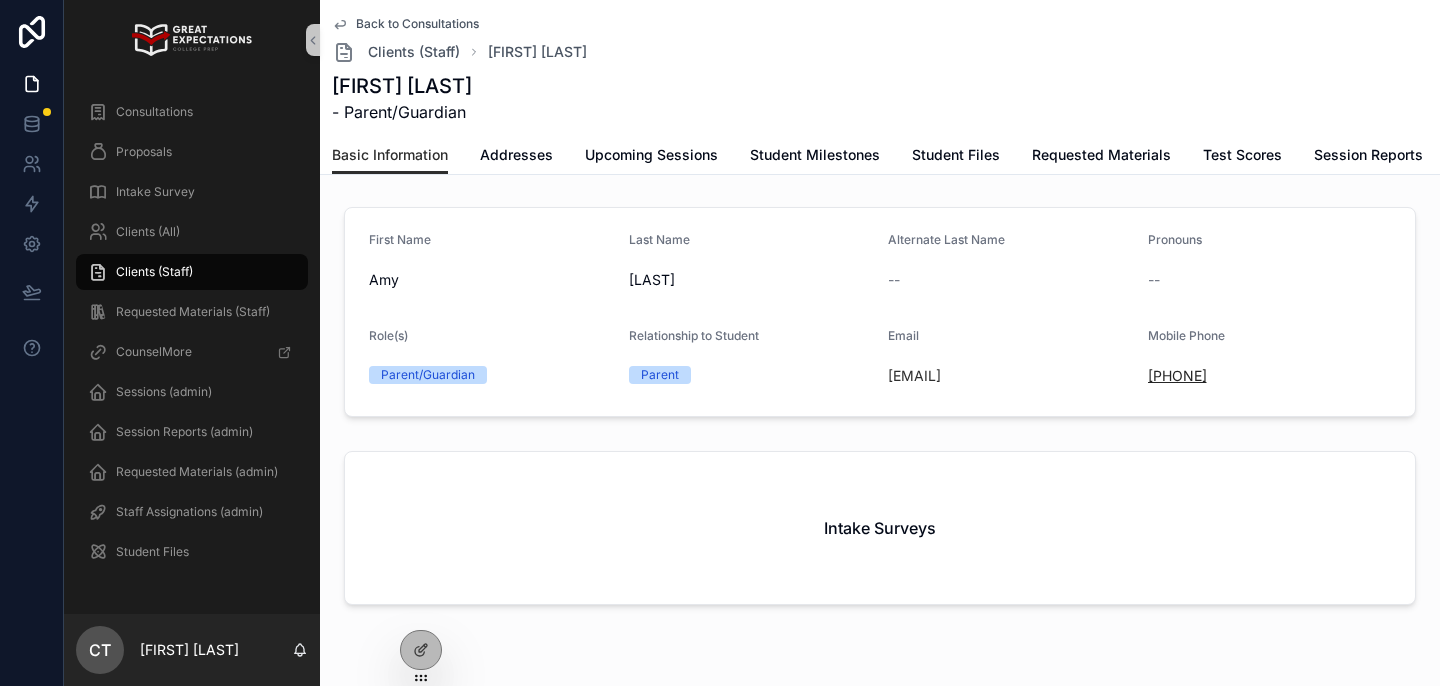drag, startPoint x: 1294, startPoint y: 372, endPoint x: 1167, endPoint y: 372, distance: 127 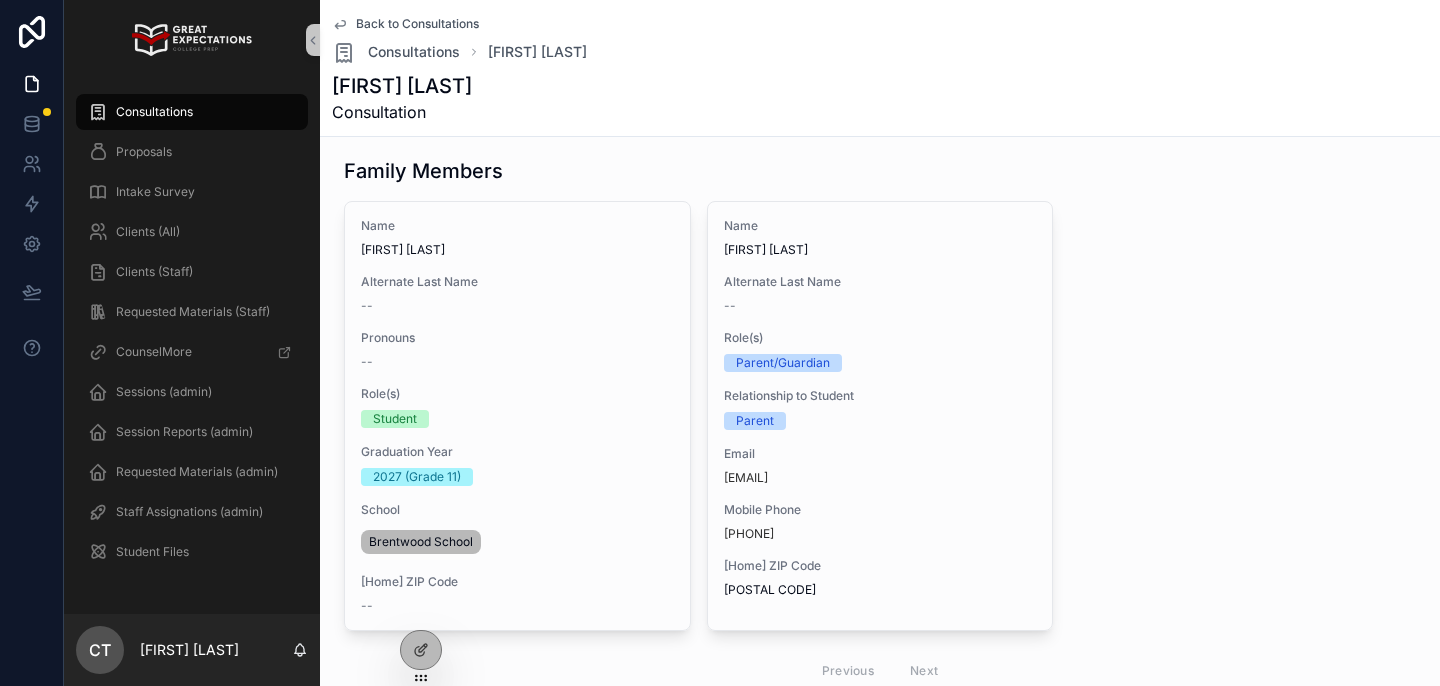 scroll, scrollTop: 146, scrollLeft: 0, axis: vertical 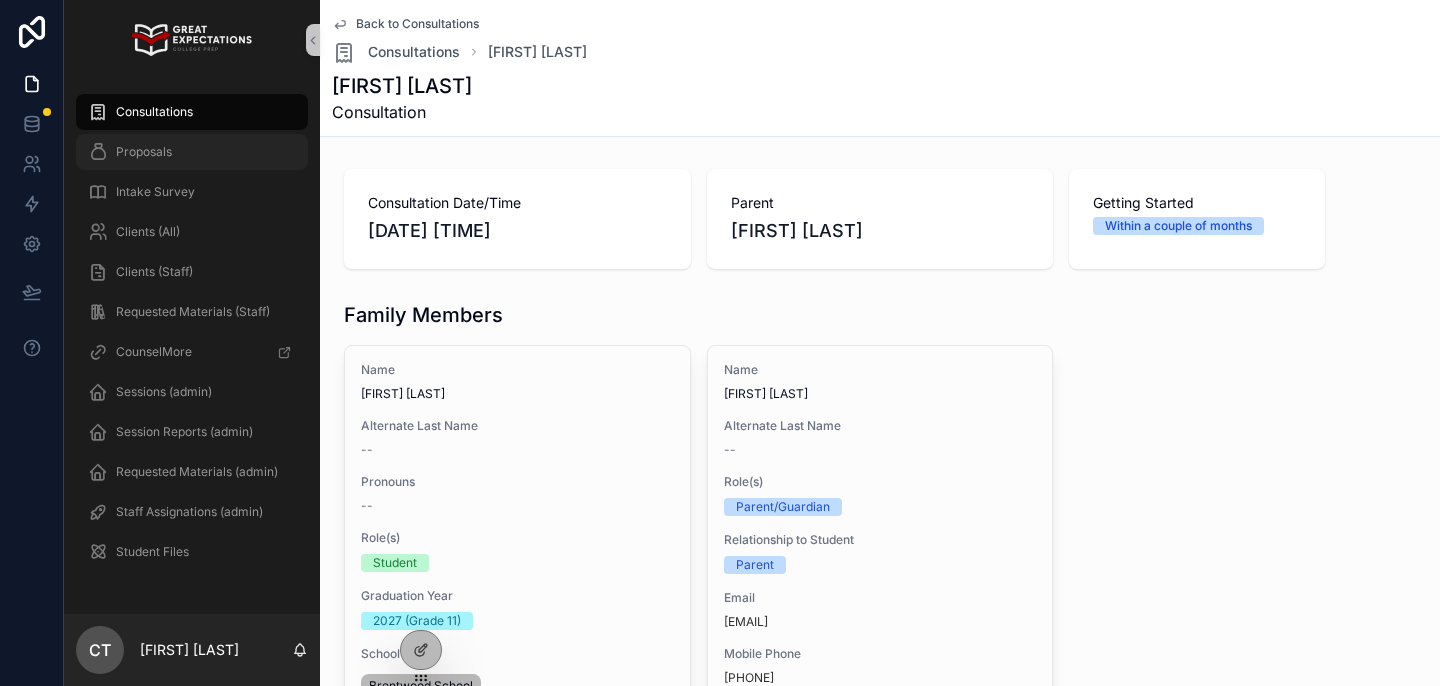 click on "Proposals" at bounding box center (192, 152) 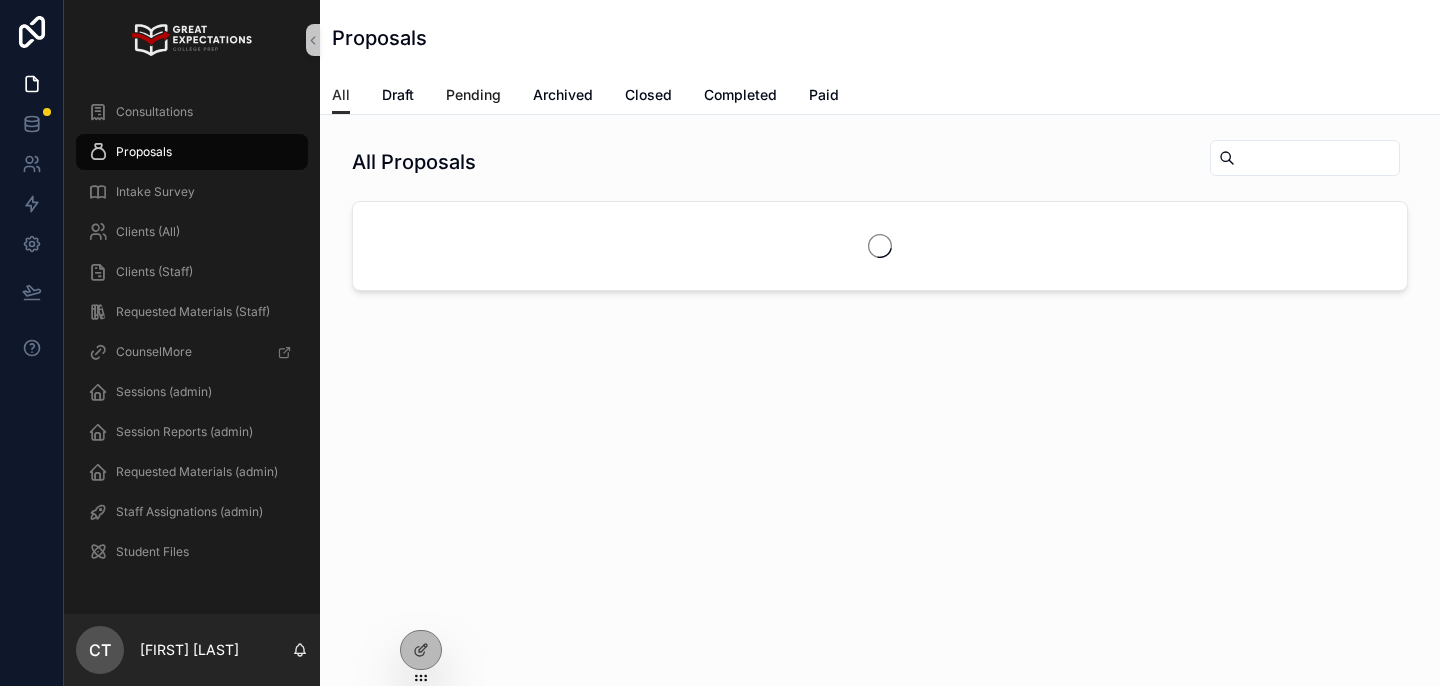 click on "Pending" at bounding box center (473, 95) 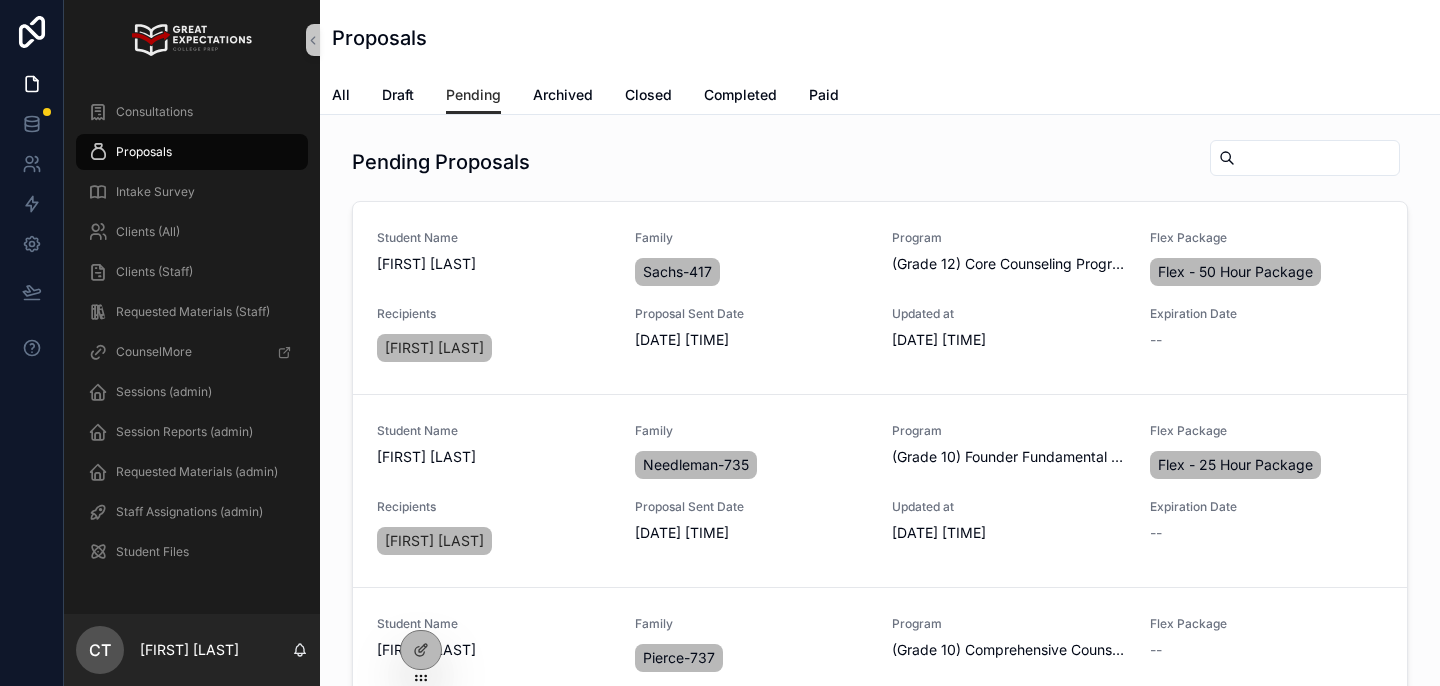 click at bounding box center [1317, 158] 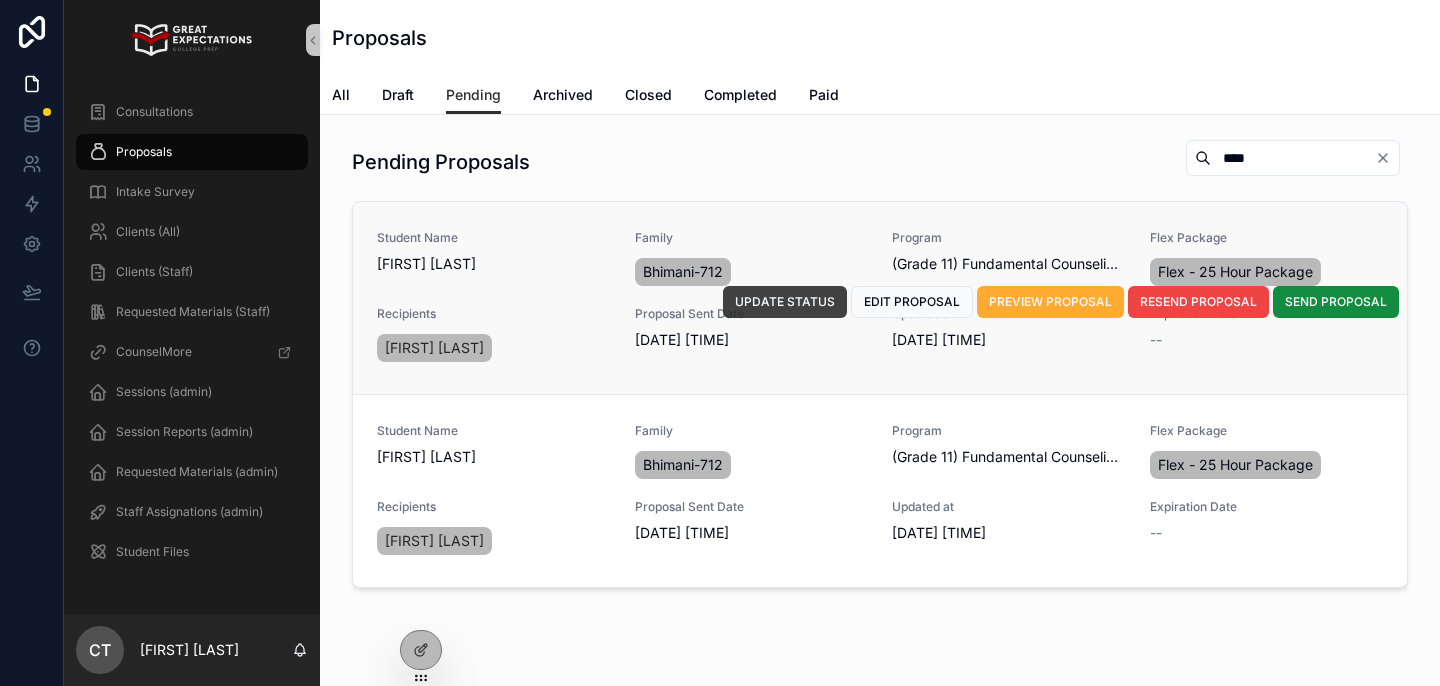 type on "****" 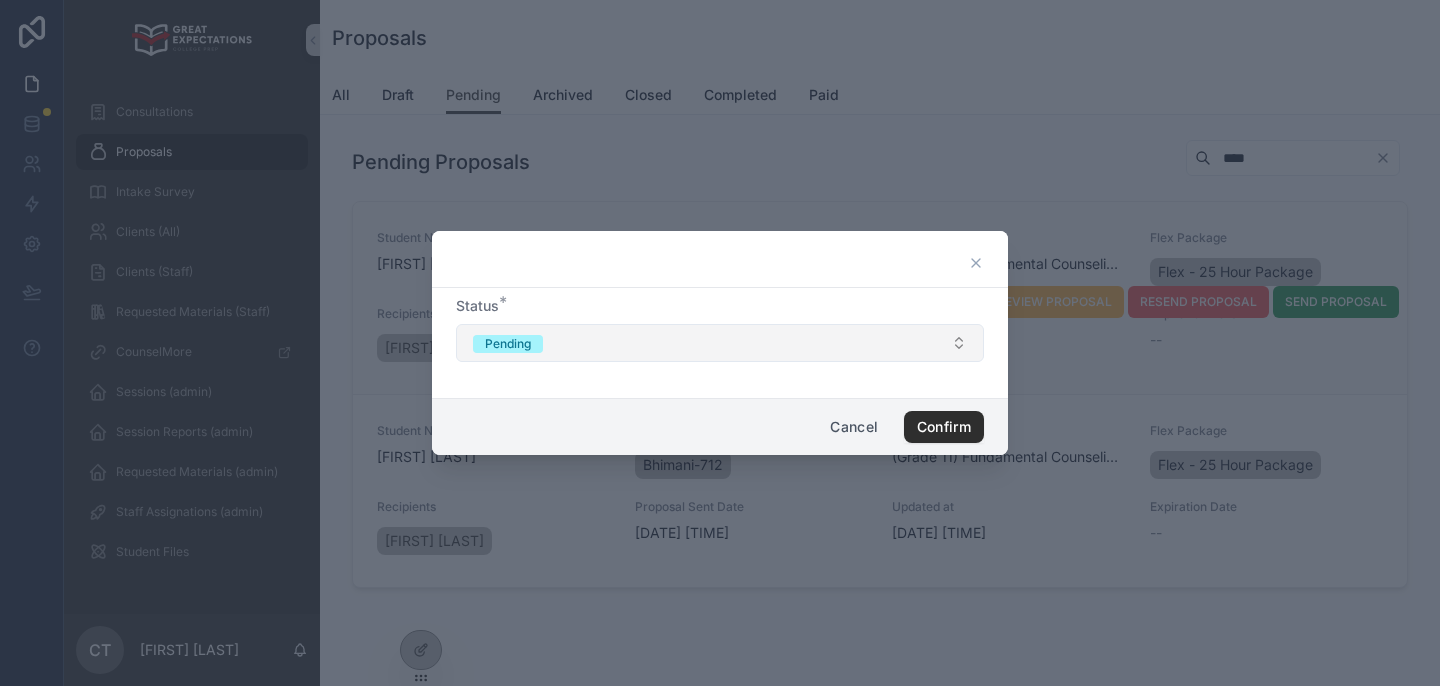 click on "Pending" at bounding box center [720, 343] 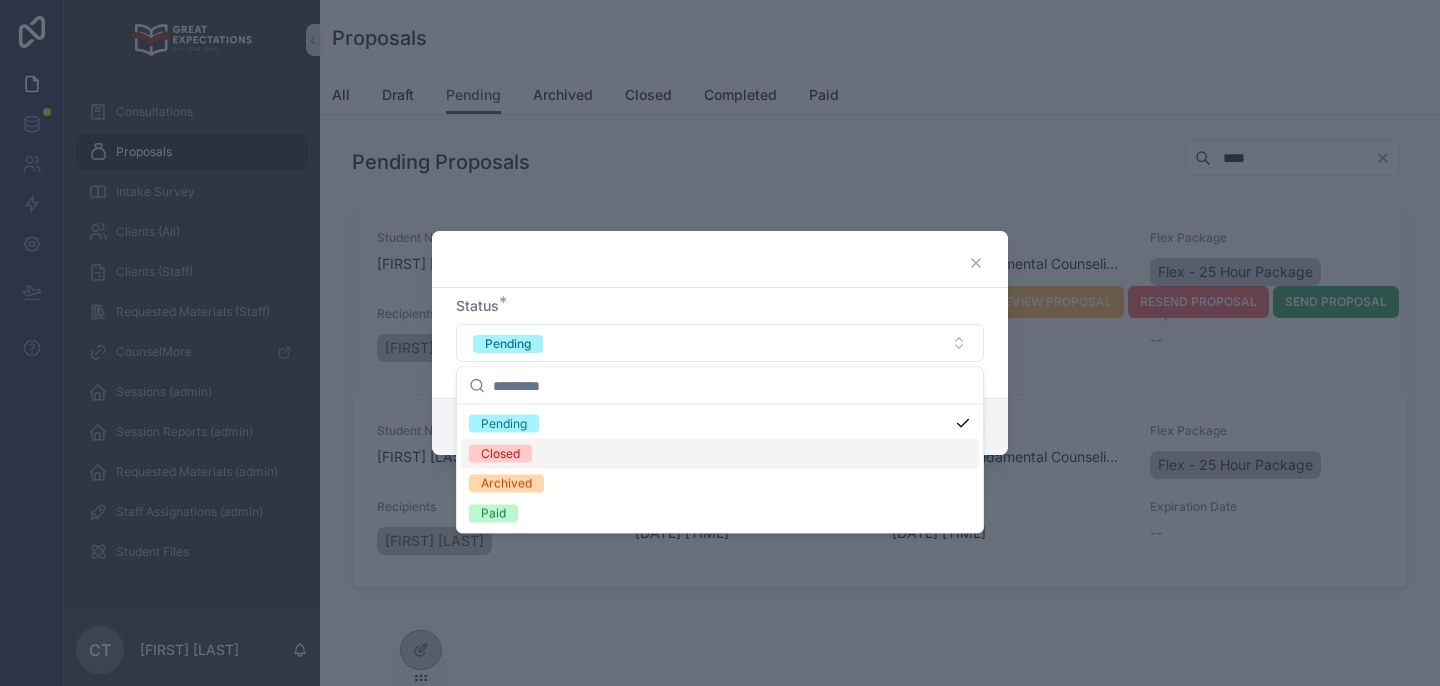 click on "Closed" at bounding box center [720, 454] 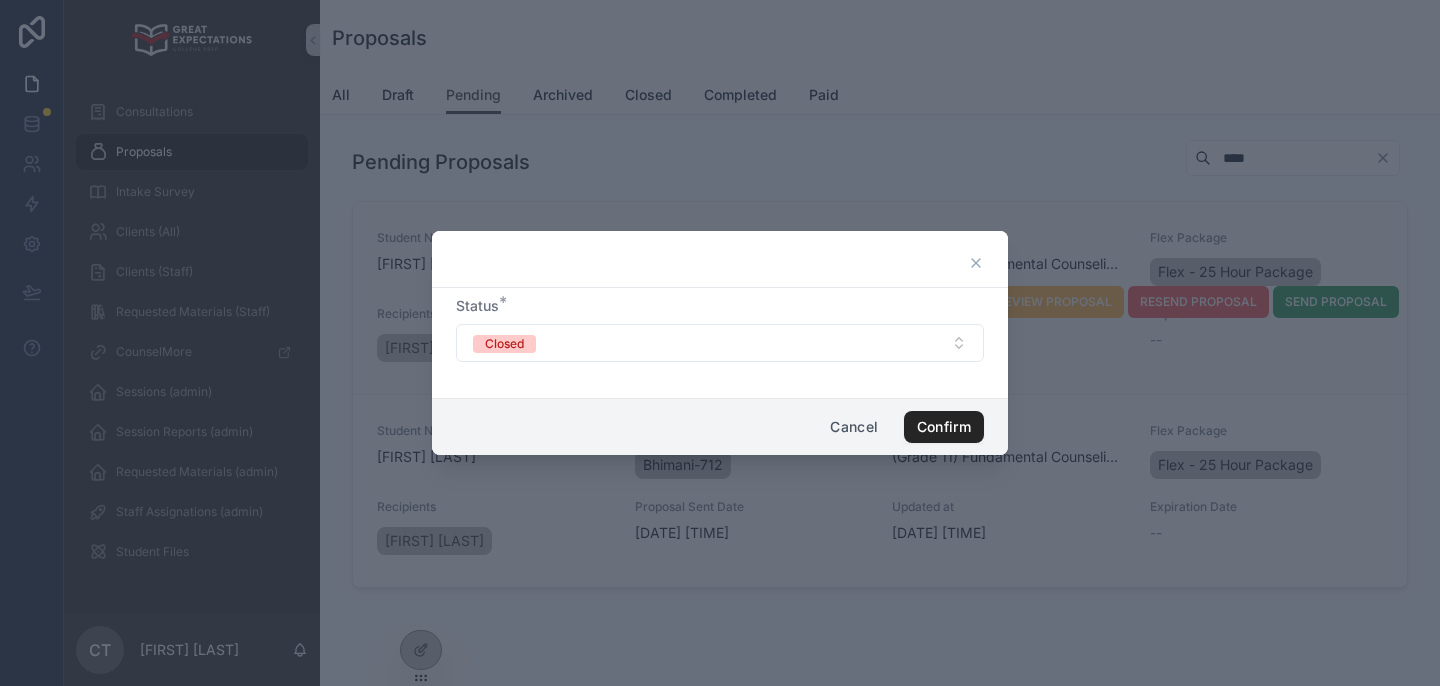 click on "Confirm" at bounding box center (944, 427) 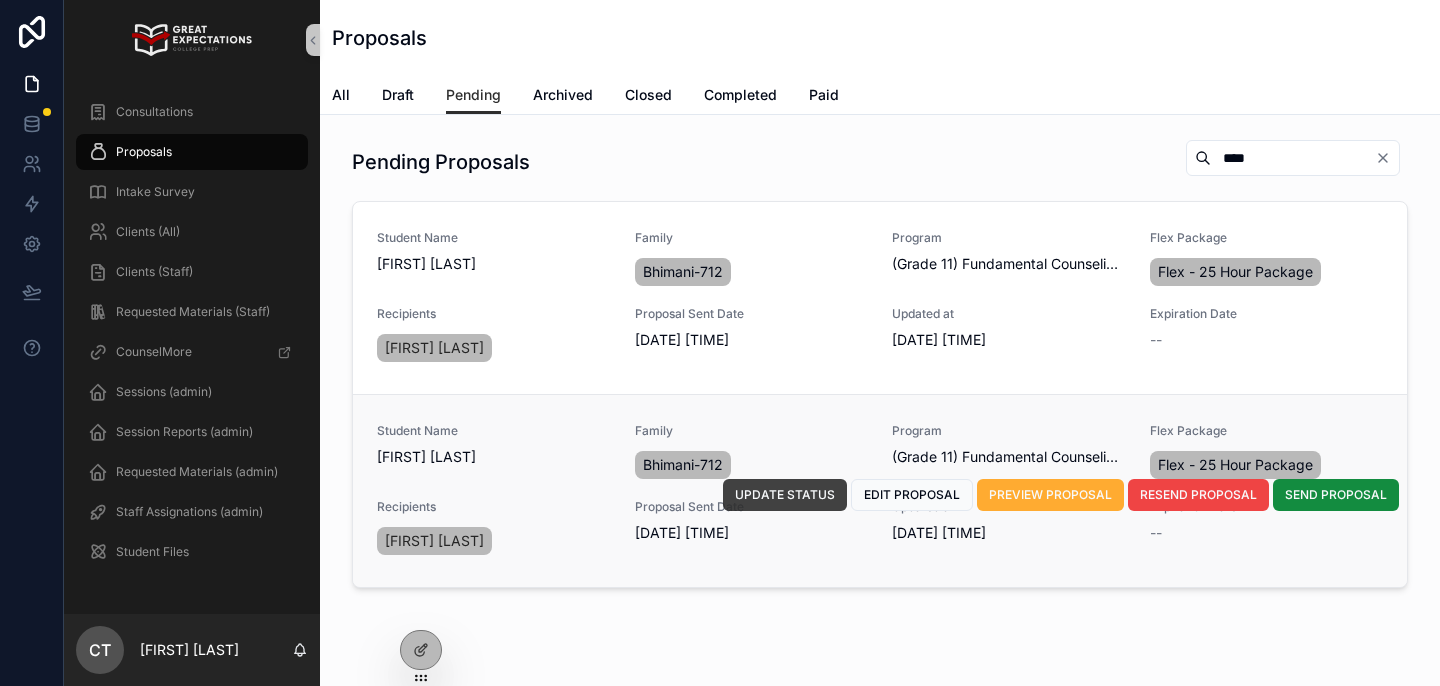 click on "UPDATE STATUS" at bounding box center [785, 495] 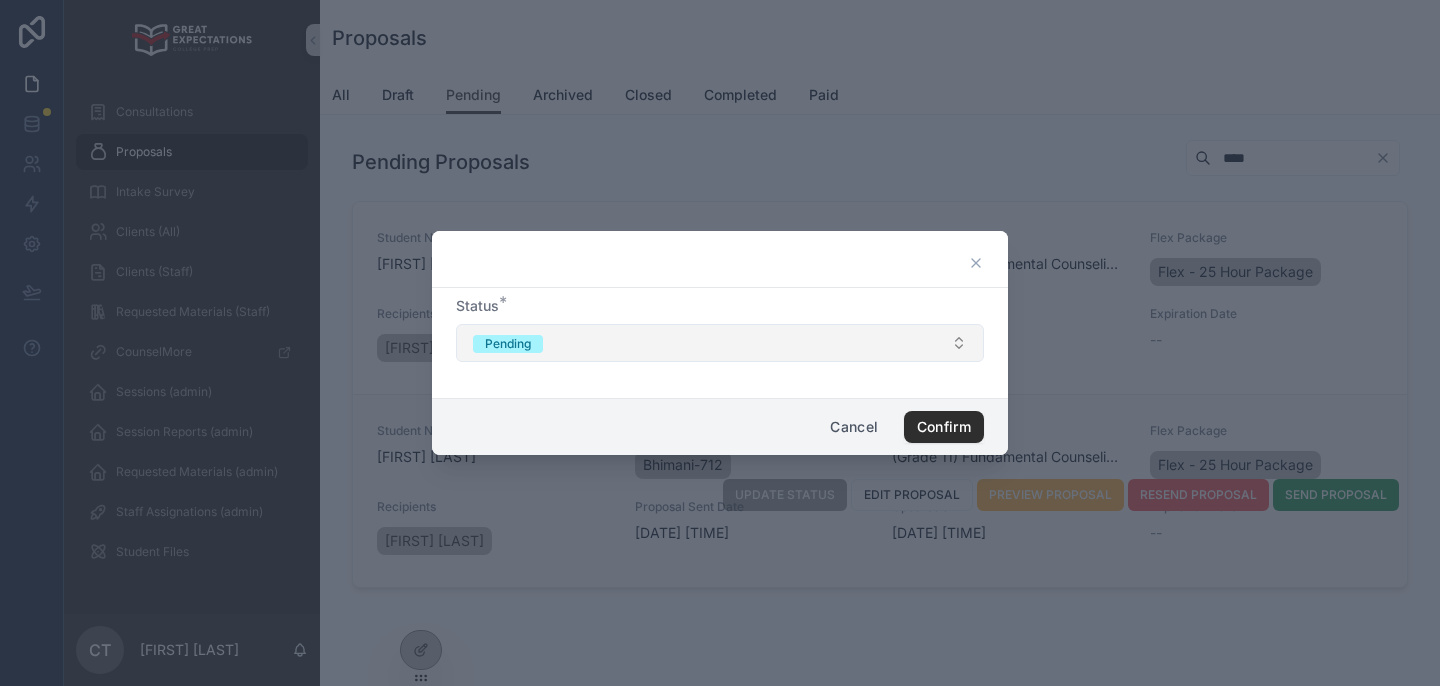 click on "Pending" at bounding box center (720, 343) 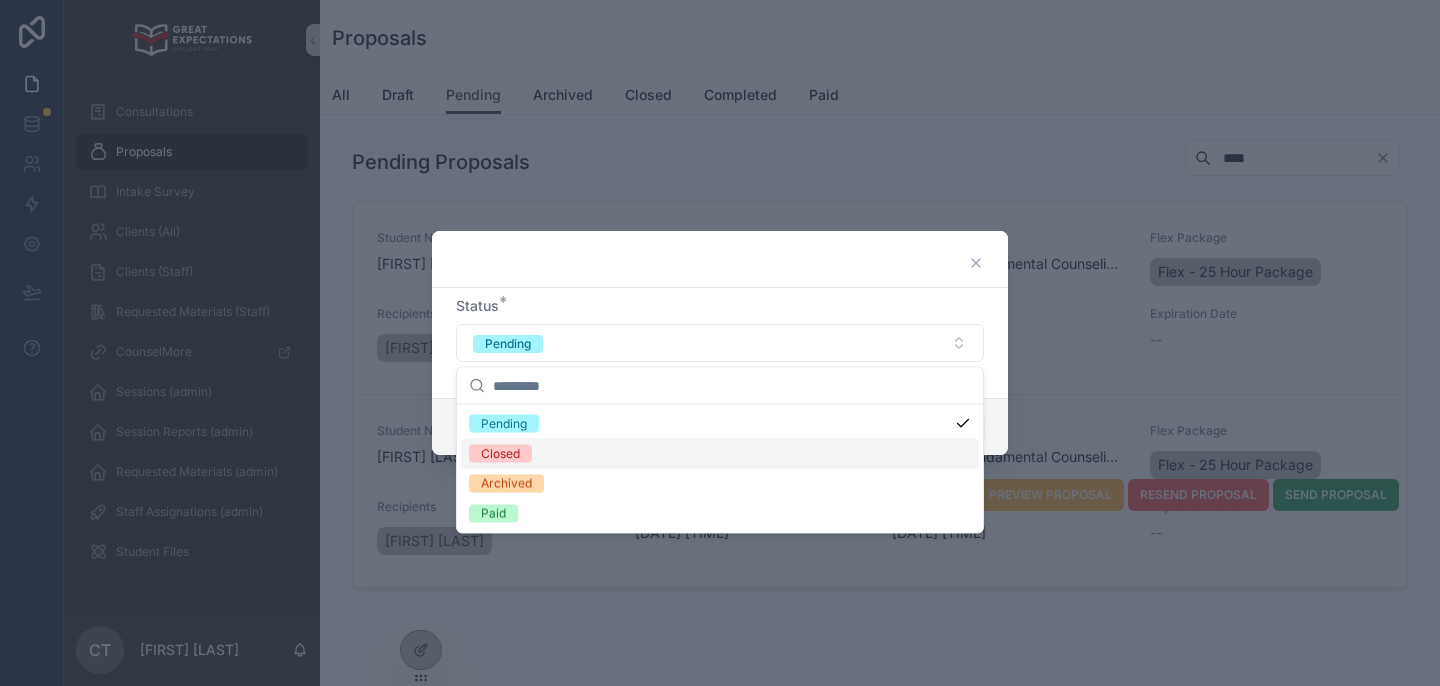 click on "Closed" at bounding box center (720, 454) 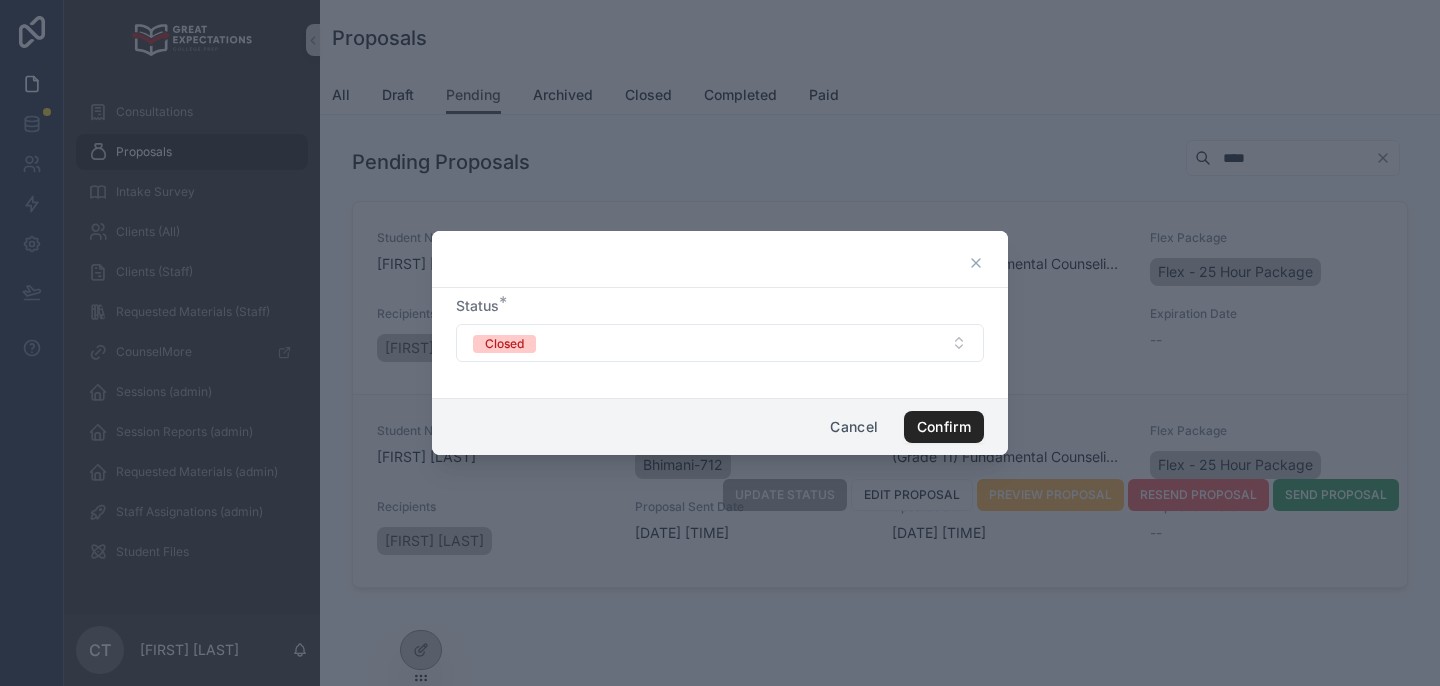 click on "Confirm" at bounding box center [944, 427] 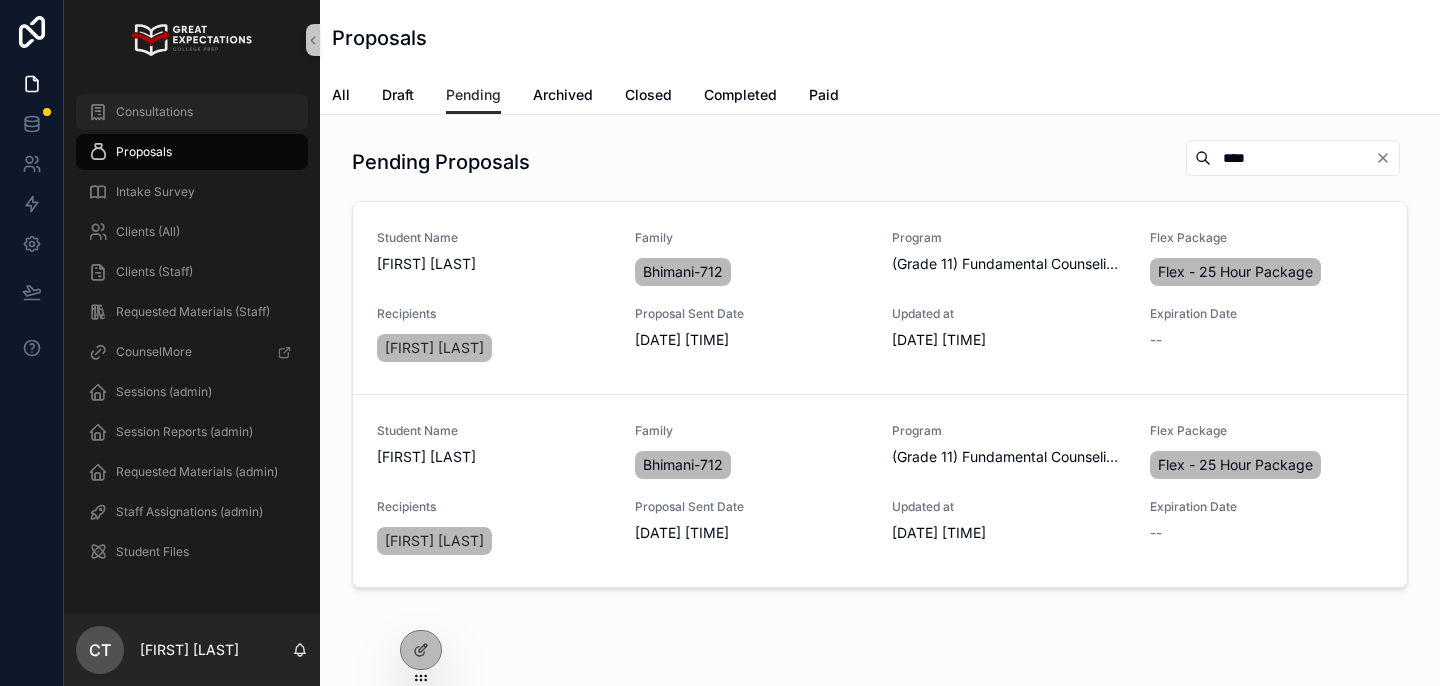 click on "Consultations" at bounding box center [154, 112] 